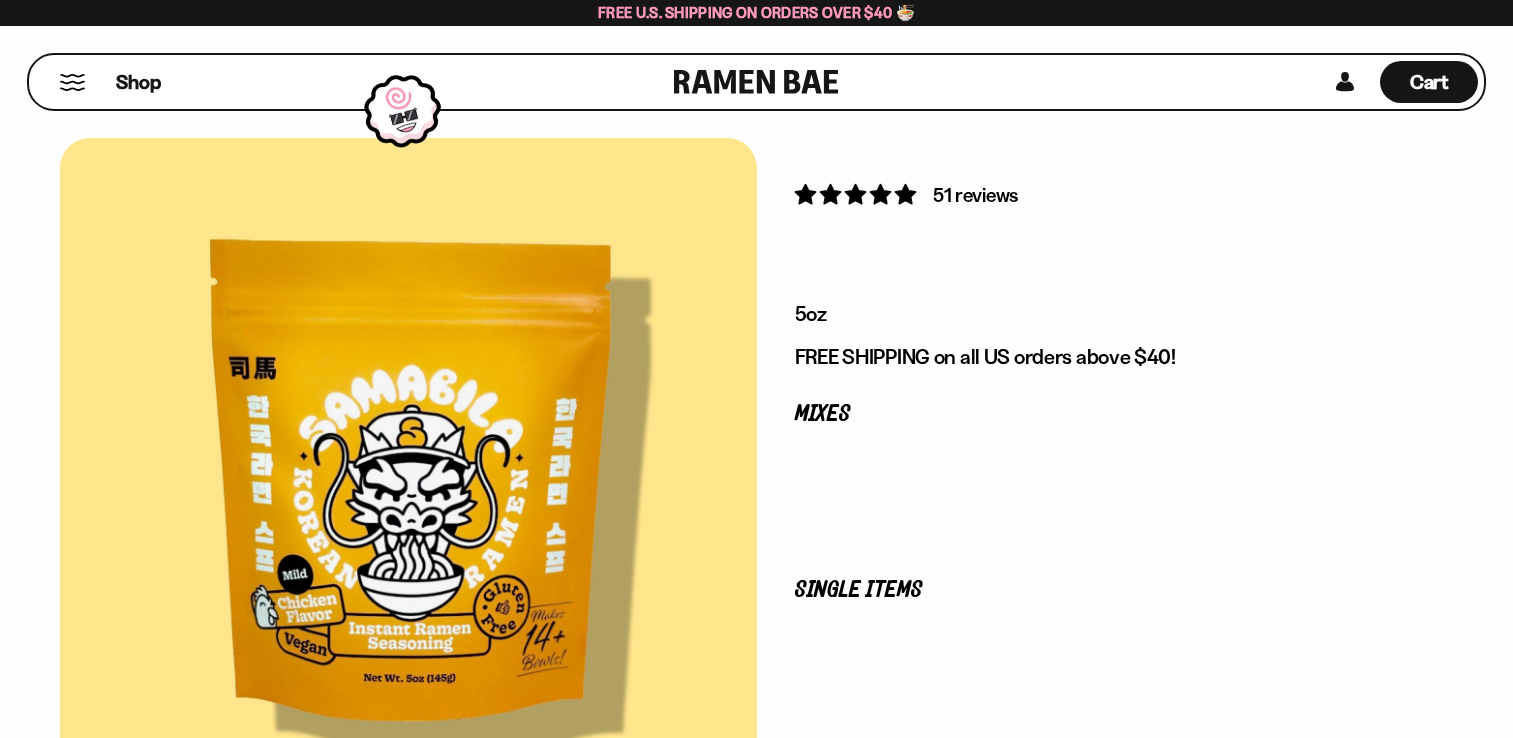 scroll, scrollTop: 0, scrollLeft: 0, axis: both 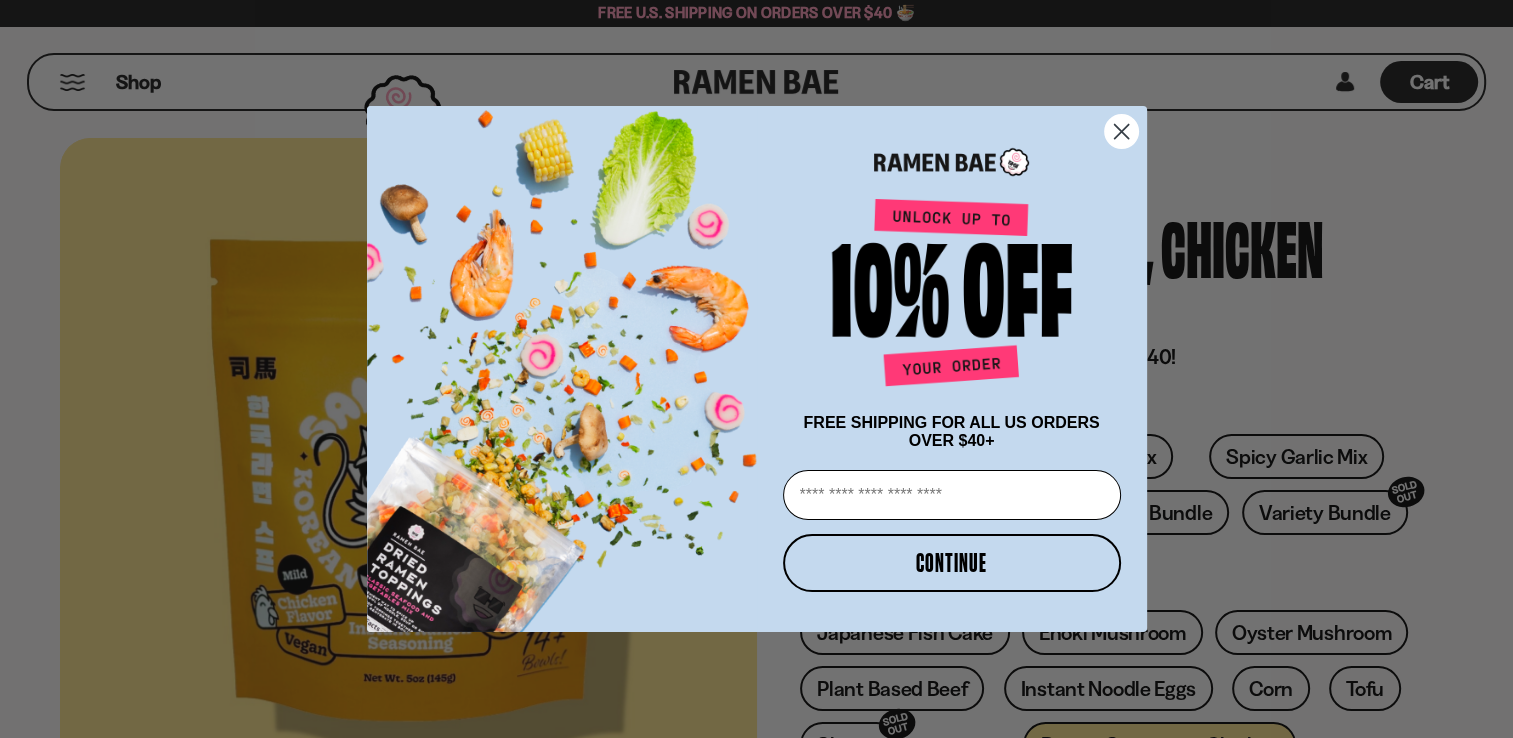 click 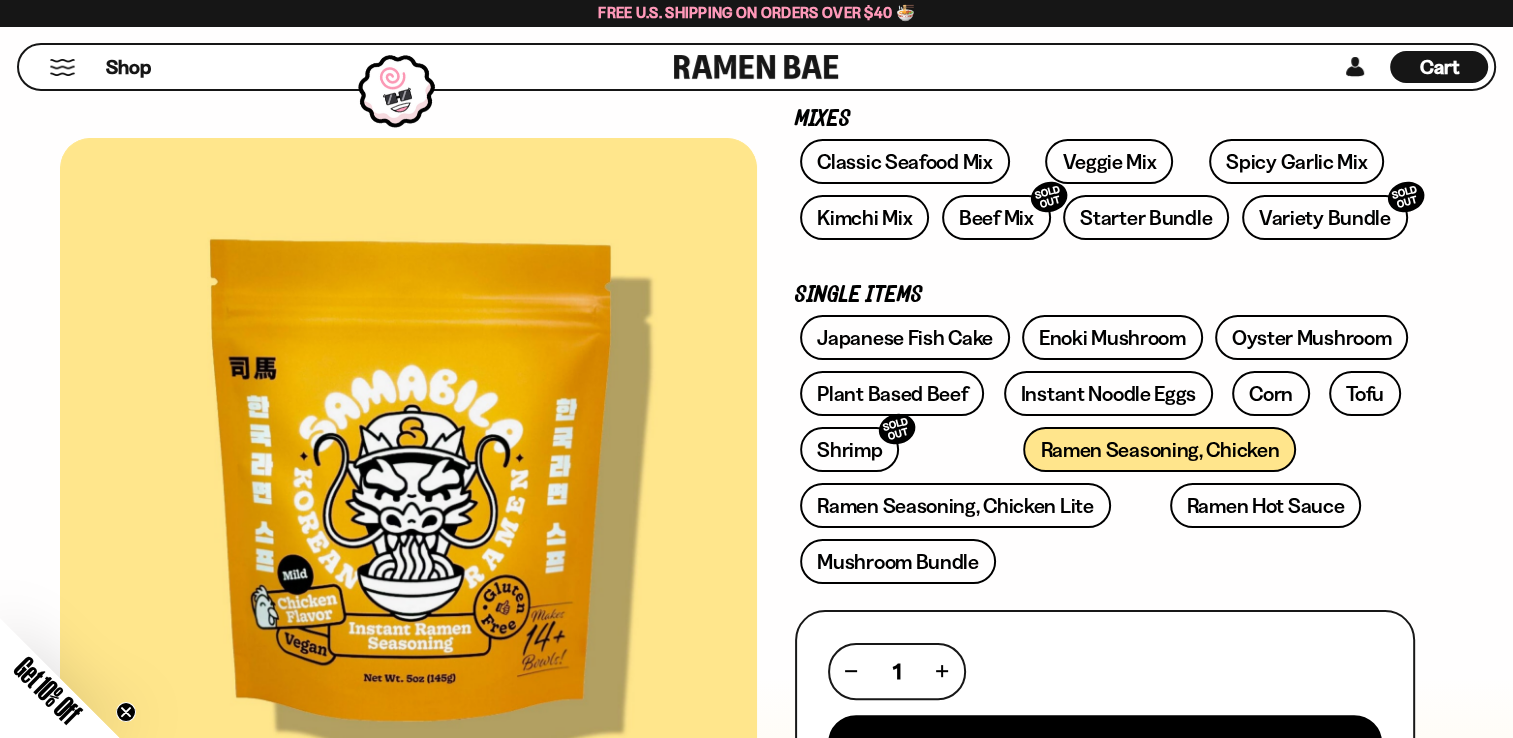 scroll, scrollTop: 200, scrollLeft: 0, axis: vertical 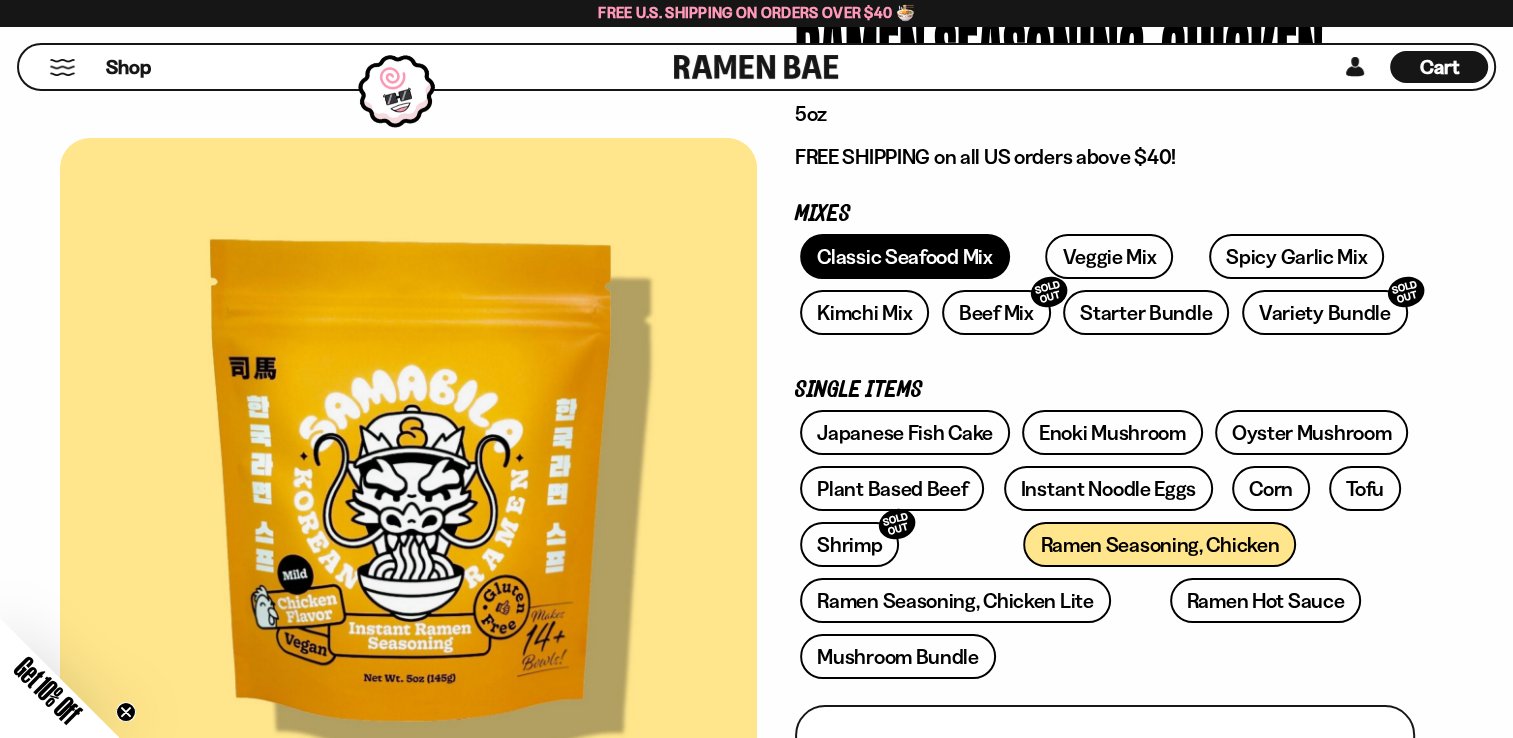 click on "Classic Seafood Mix" at bounding box center (904, 256) 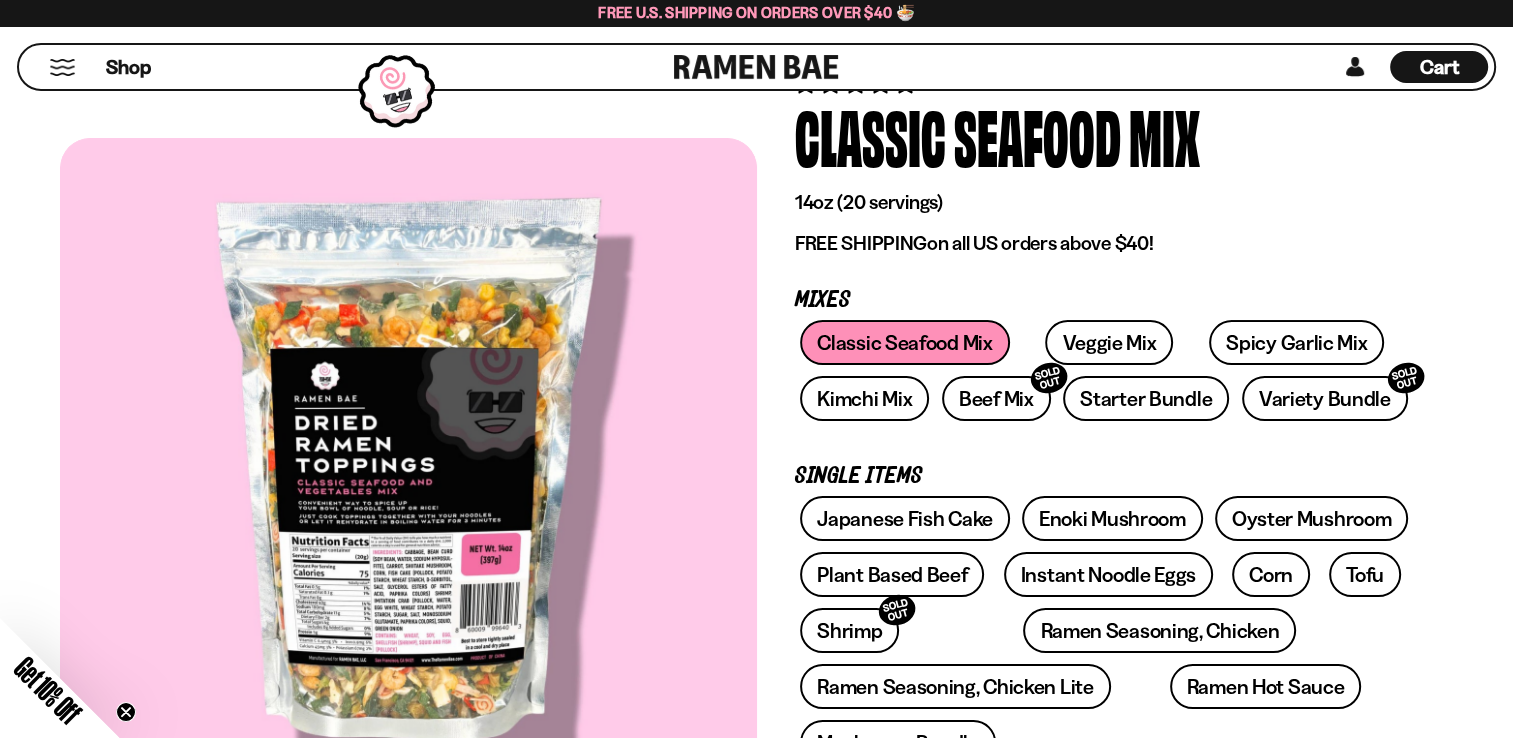 scroll, scrollTop: 100, scrollLeft: 0, axis: vertical 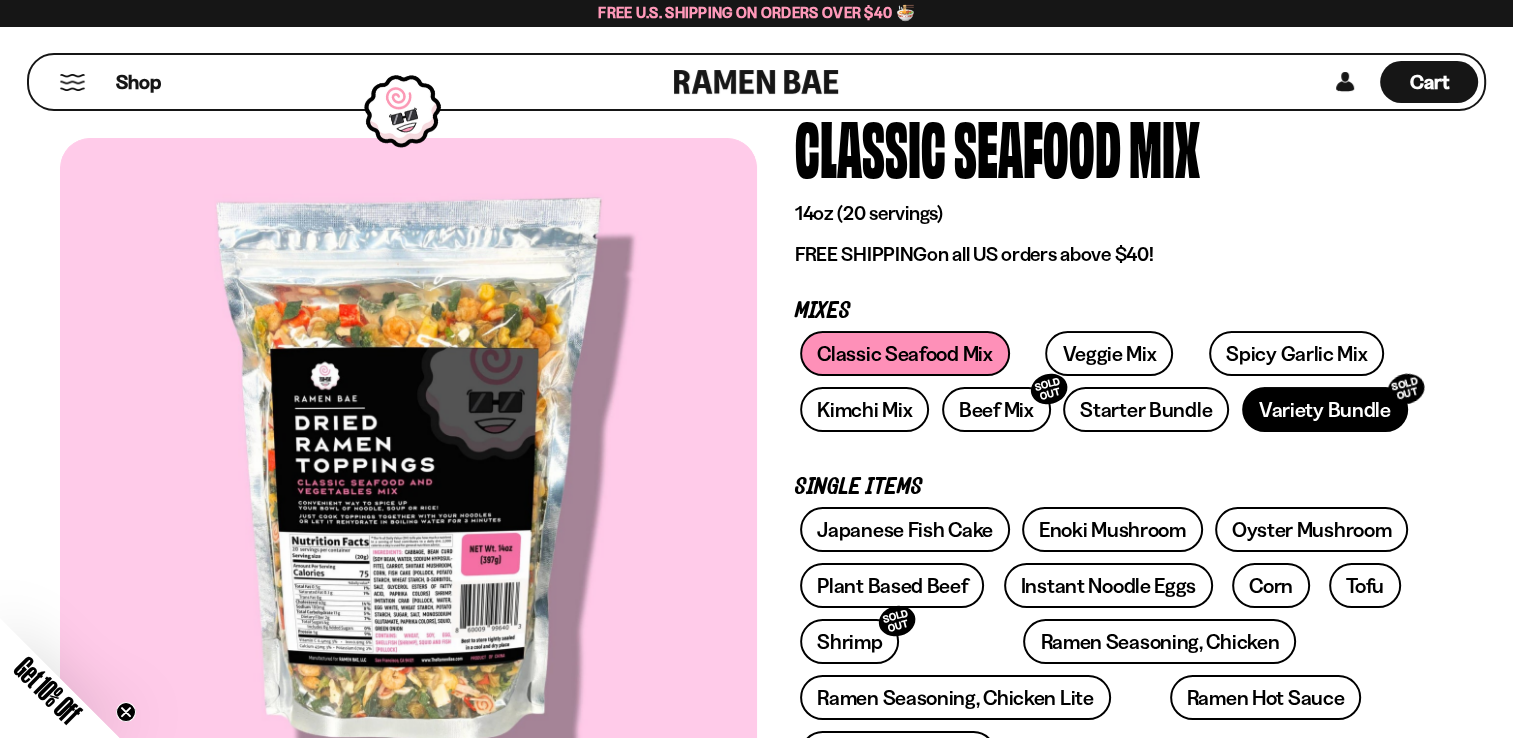 click on "Variety Bundle
SOLD OUT" at bounding box center (1325, 409) 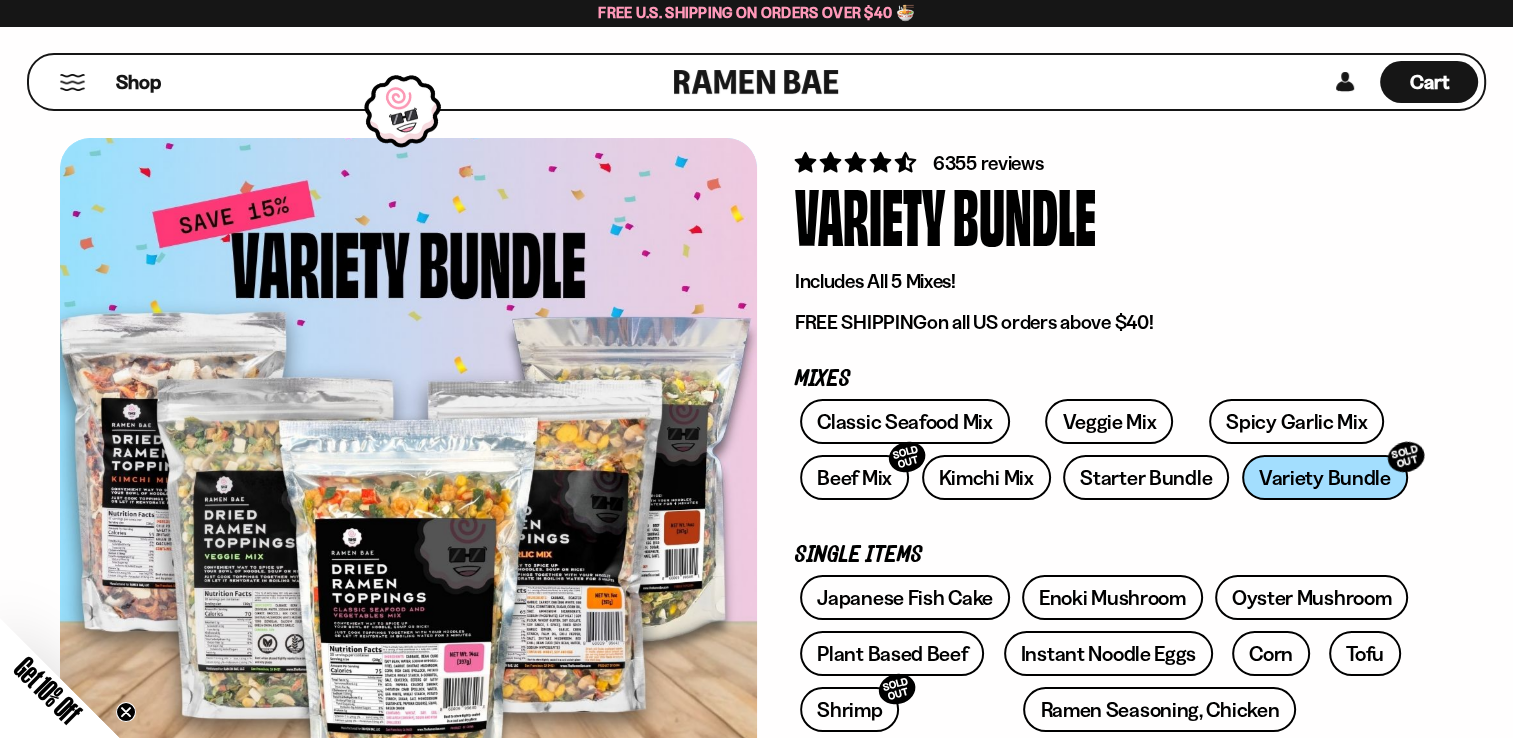 scroll, scrollTop: 0, scrollLeft: 0, axis: both 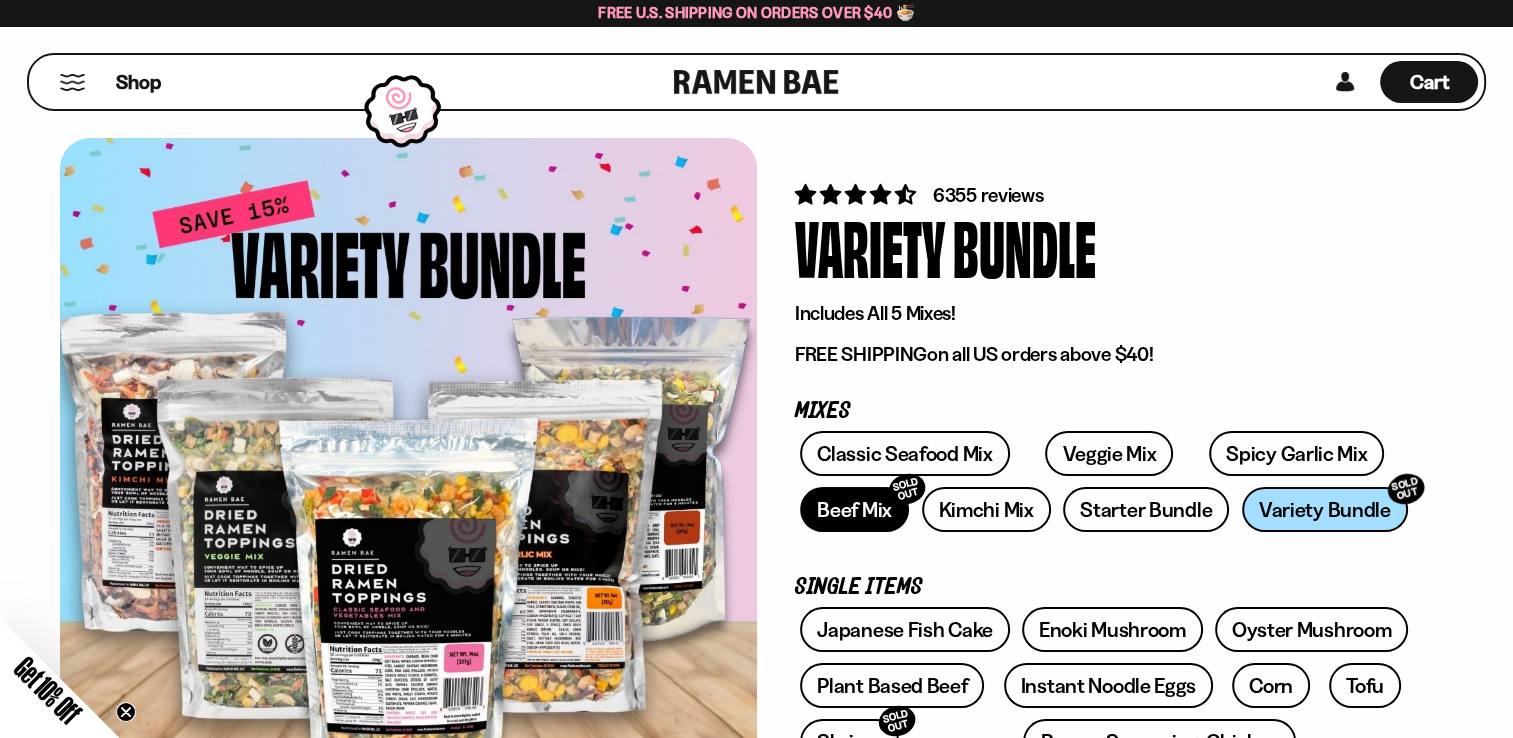 click on "Beef Mix
SOLD OUT" at bounding box center (854, 509) 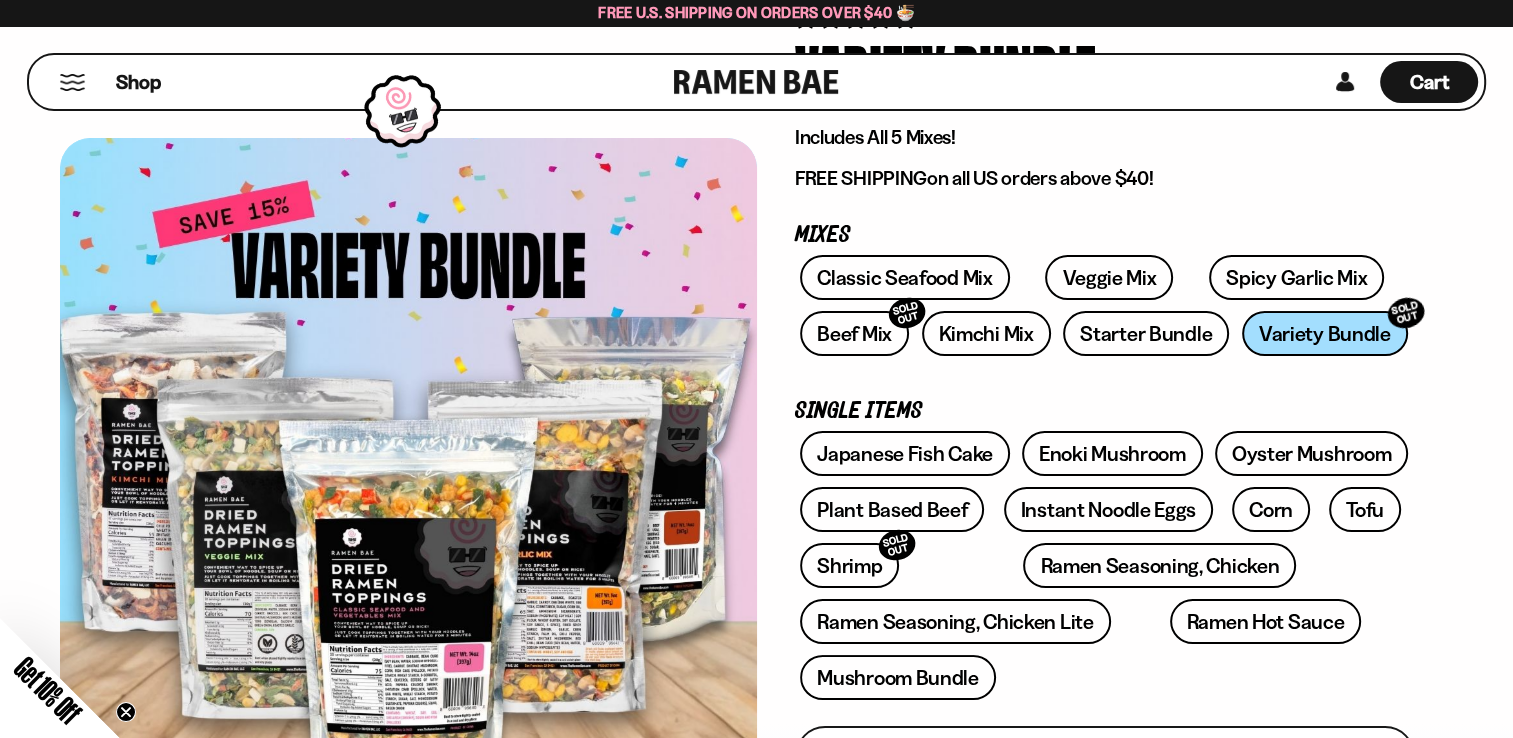 scroll, scrollTop: 300, scrollLeft: 0, axis: vertical 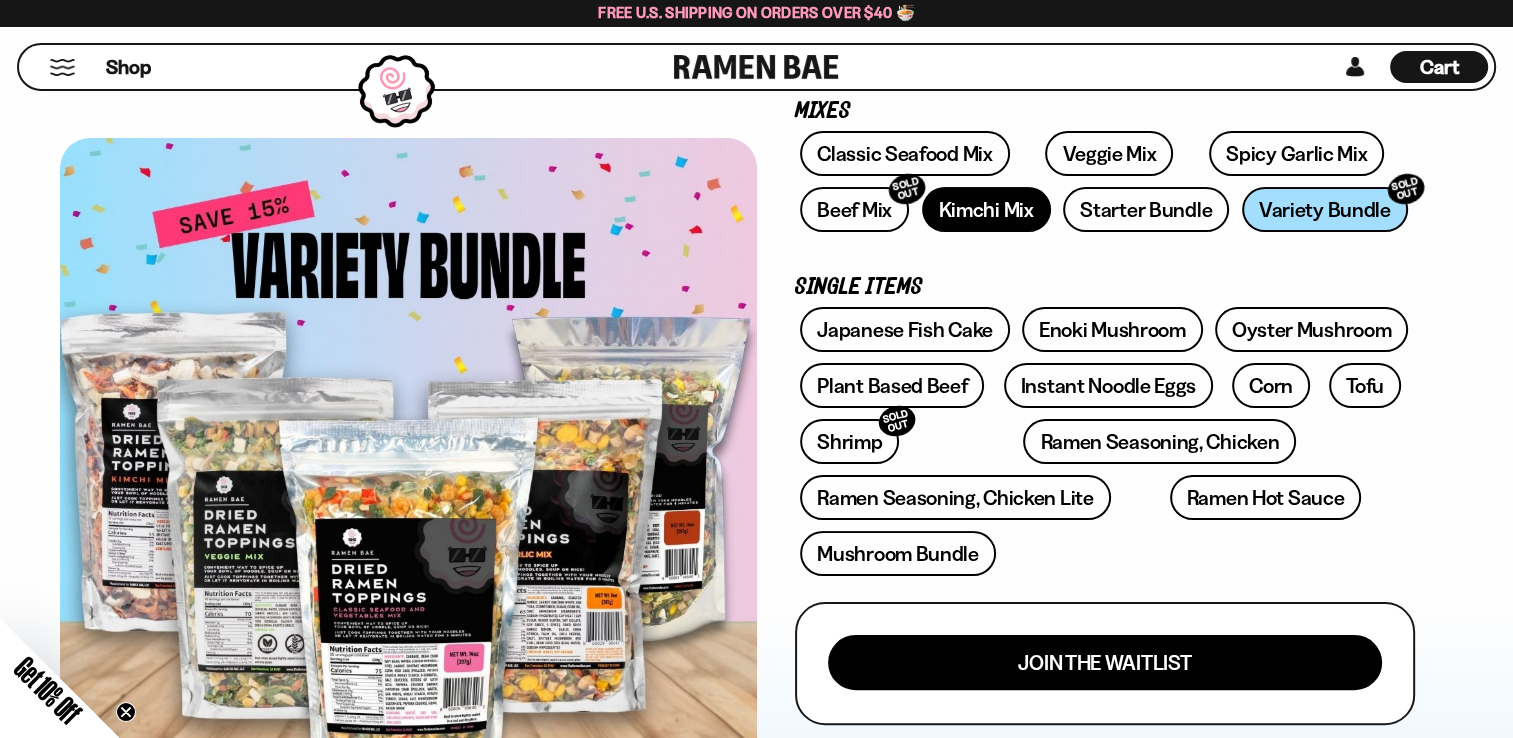 click on "Kimchi Mix" at bounding box center [986, 209] 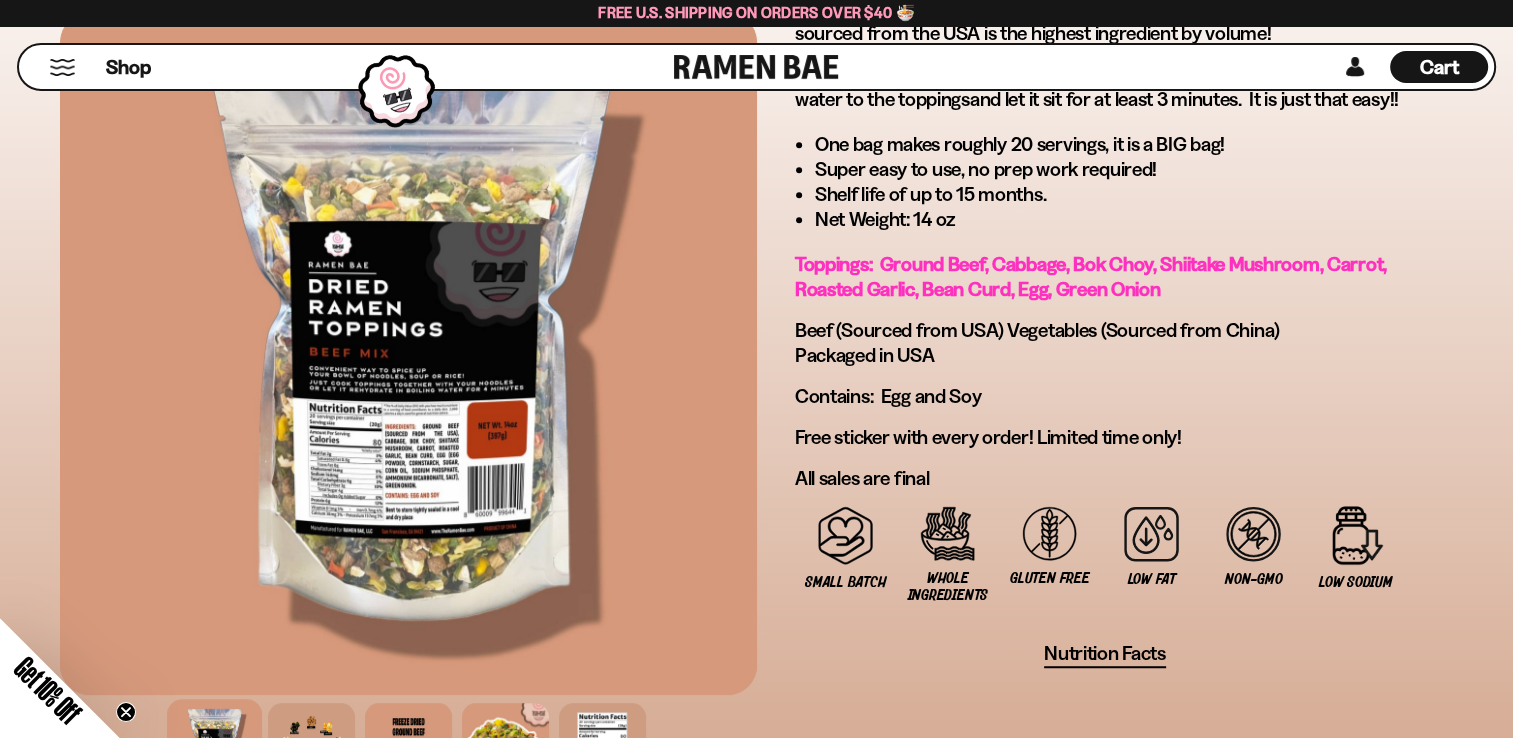 scroll, scrollTop: 1200, scrollLeft: 0, axis: vertical 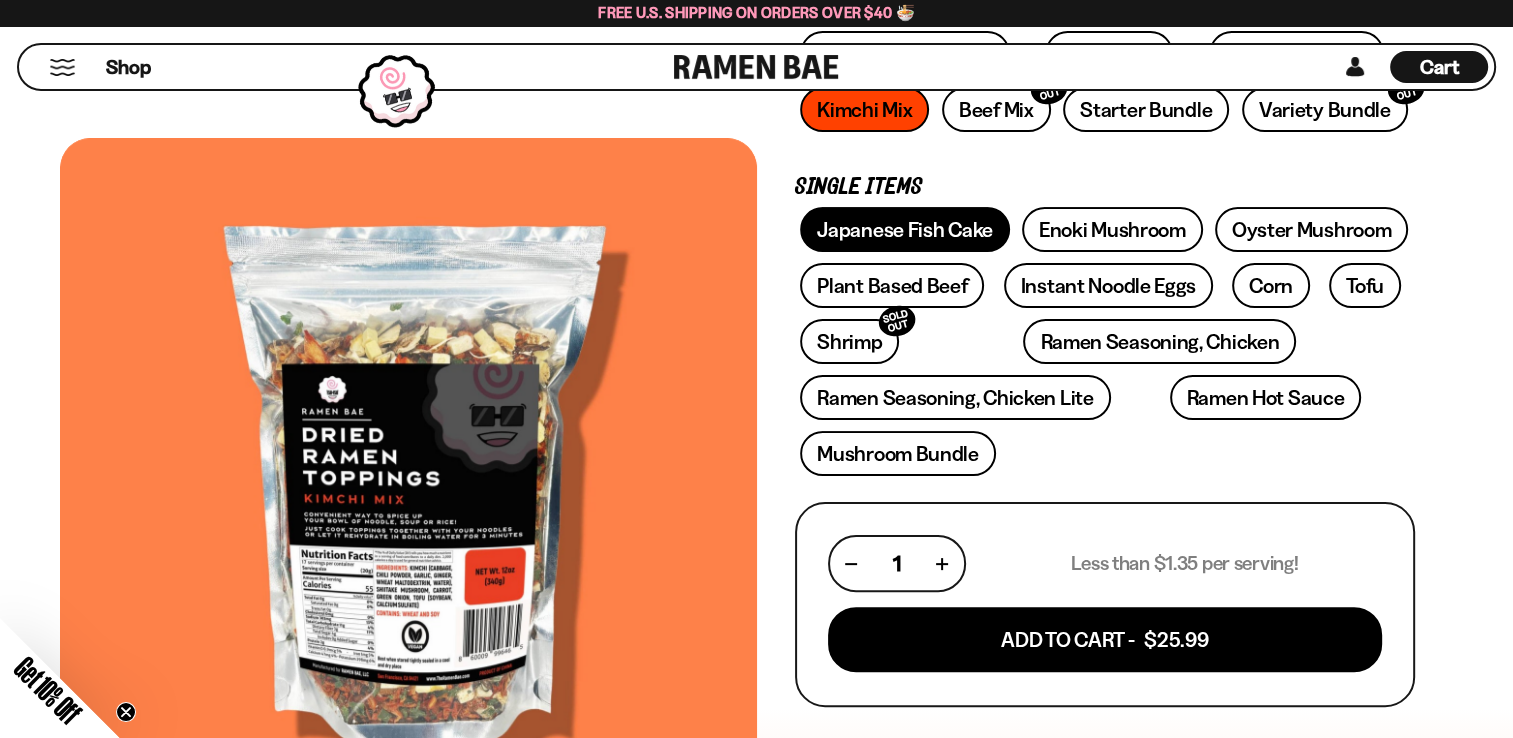 click on "Japanese Fish Cake" at bounding box center [905, 229] 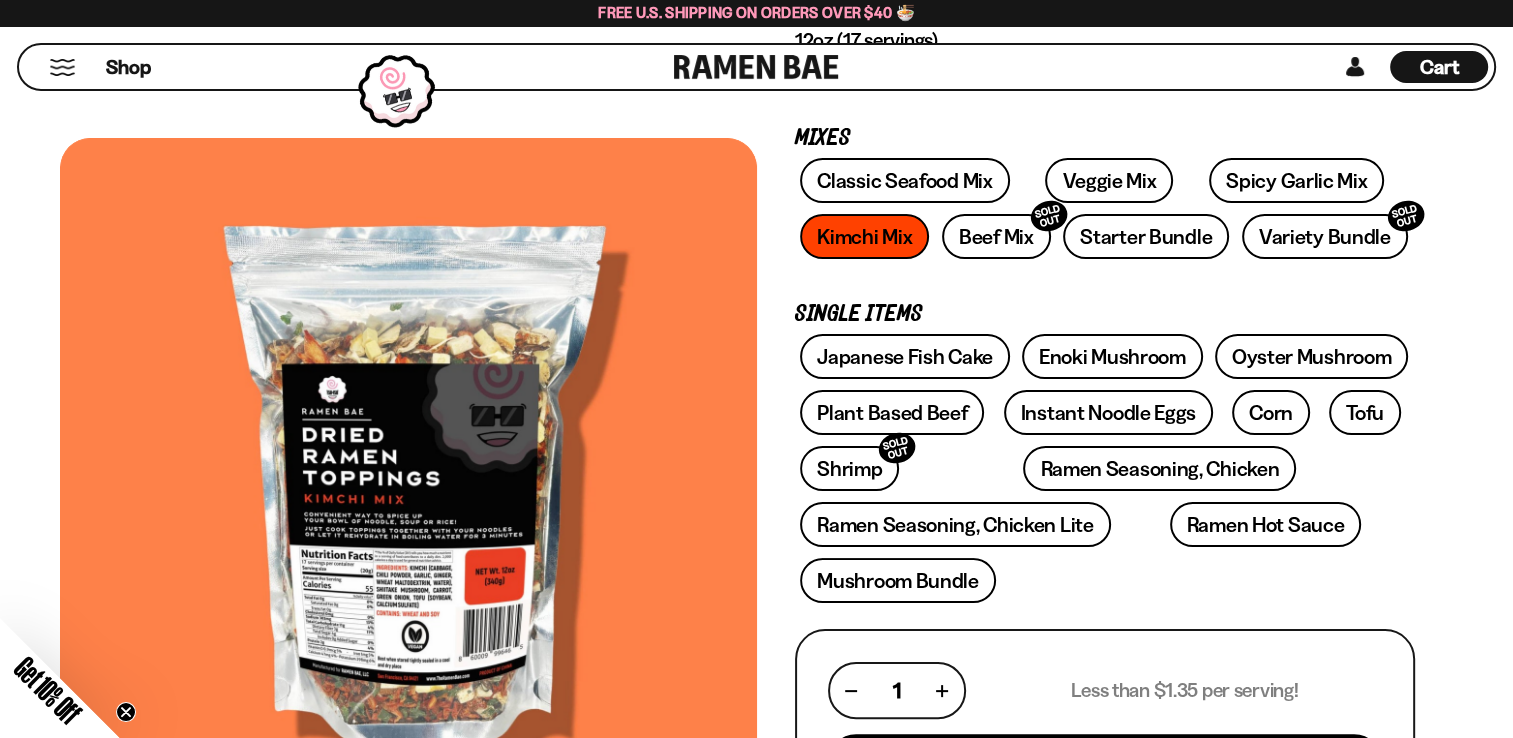 scroll, scrollTop: 400, scrollLeft: 0, axis: vertical 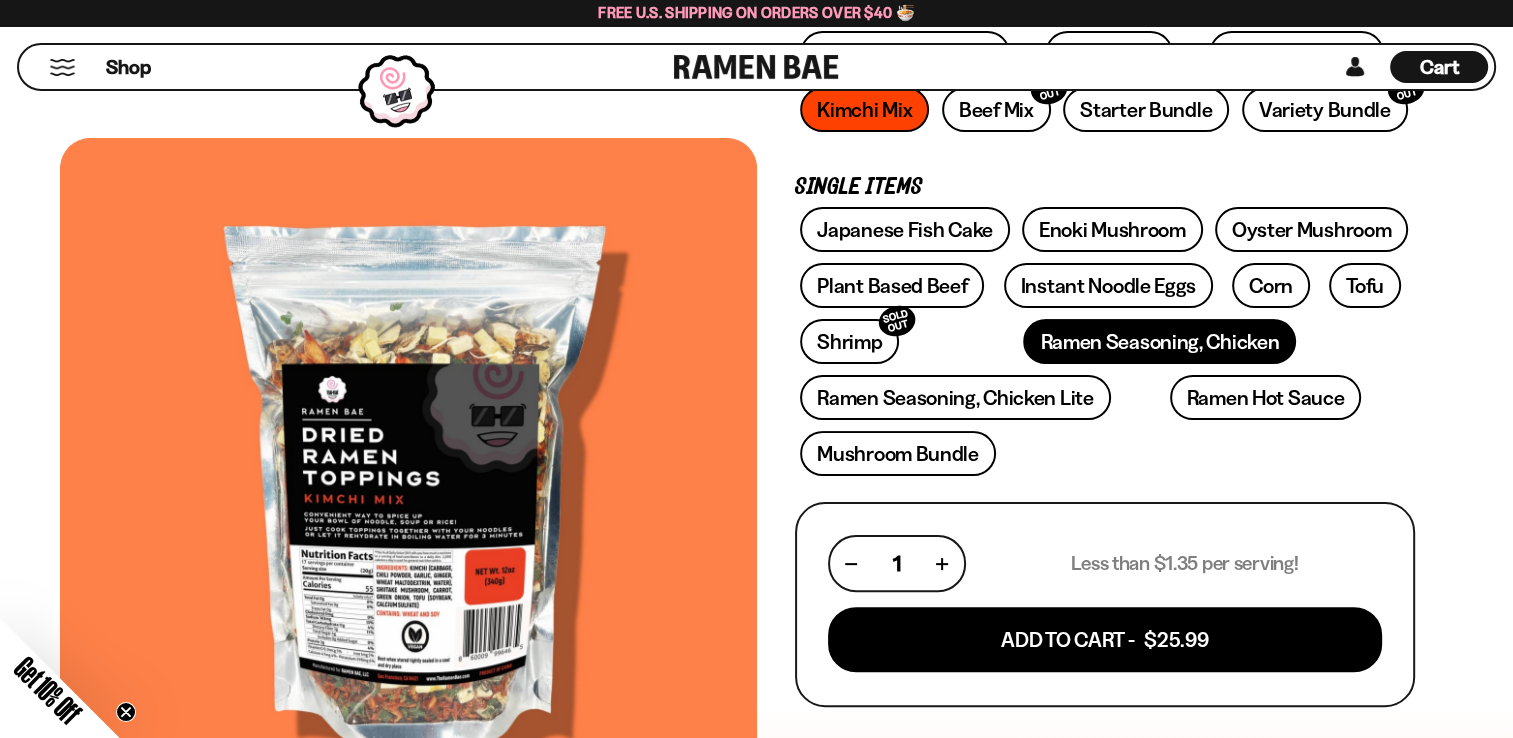 click on "Ramen Seasoning, Chicken" at bounding box center [1159, 341] 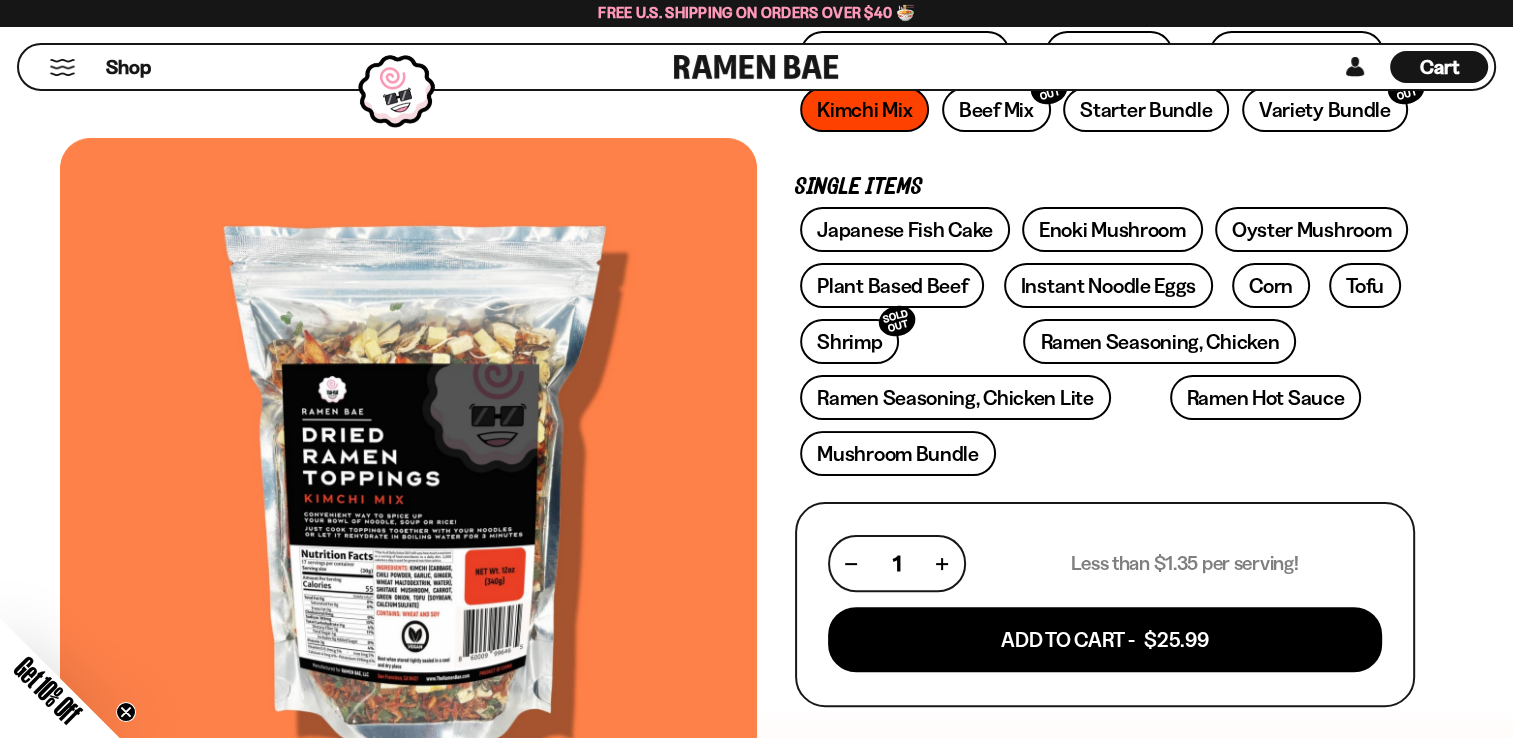 scroll, scrollTop: 0, scrollLeft: 0, axis: both 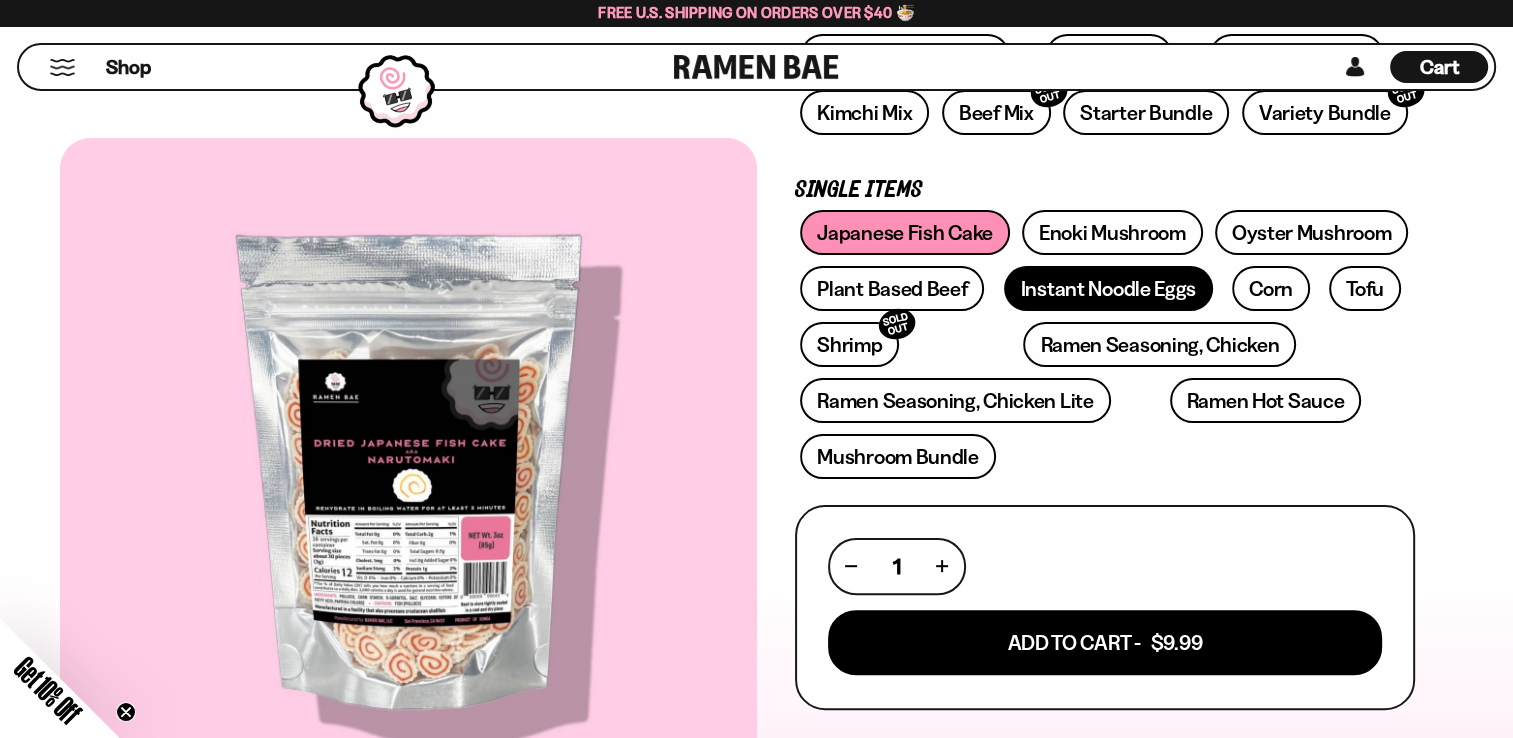 click on "Instant Noodle Eggs" at bounding box center (1108, 288) 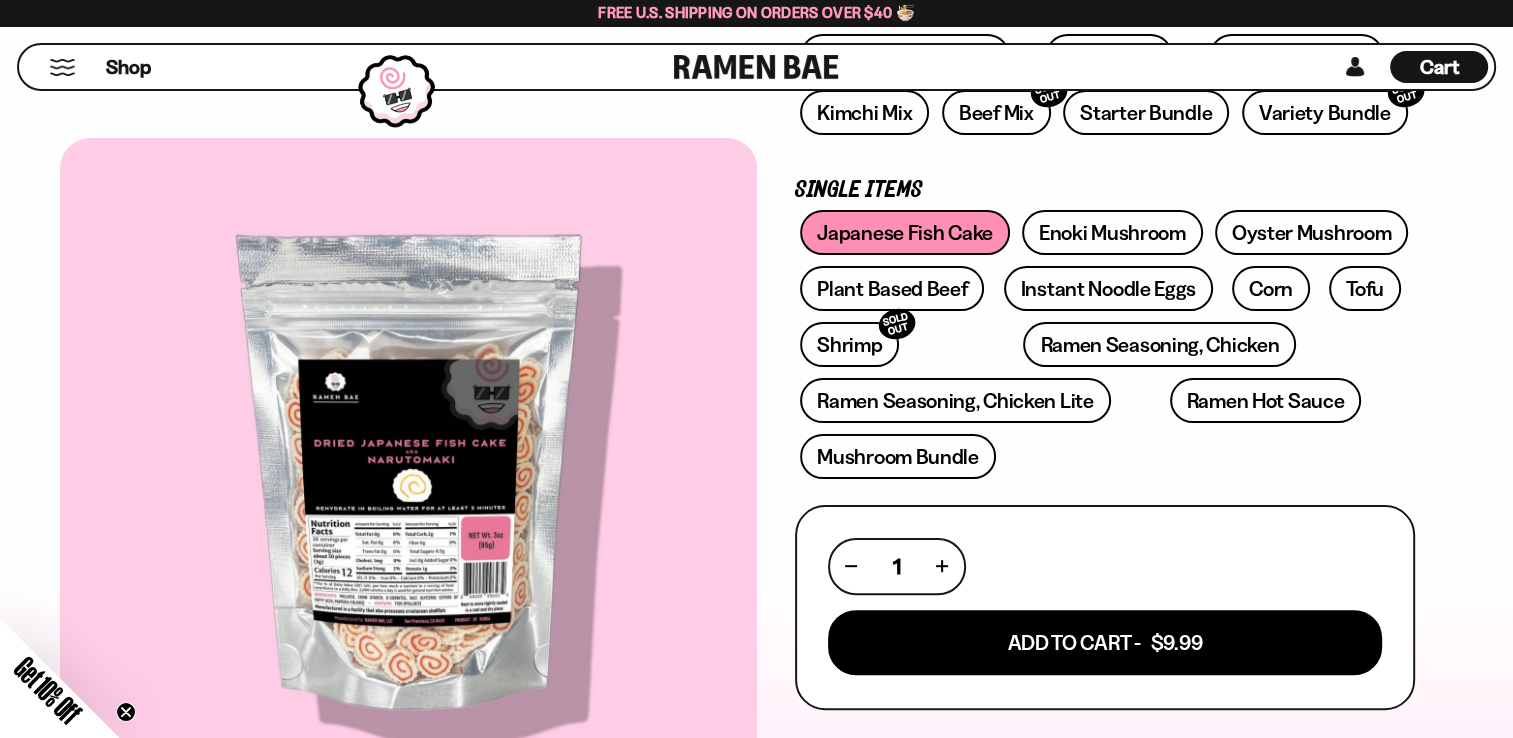 click on "Japanese Fish Cake
Enoki Mushroom
Oyster Mushroom
Plant Based Beef
Instant Noodle Eggs
SOLD OUT" at bounding box center [1105, 350] 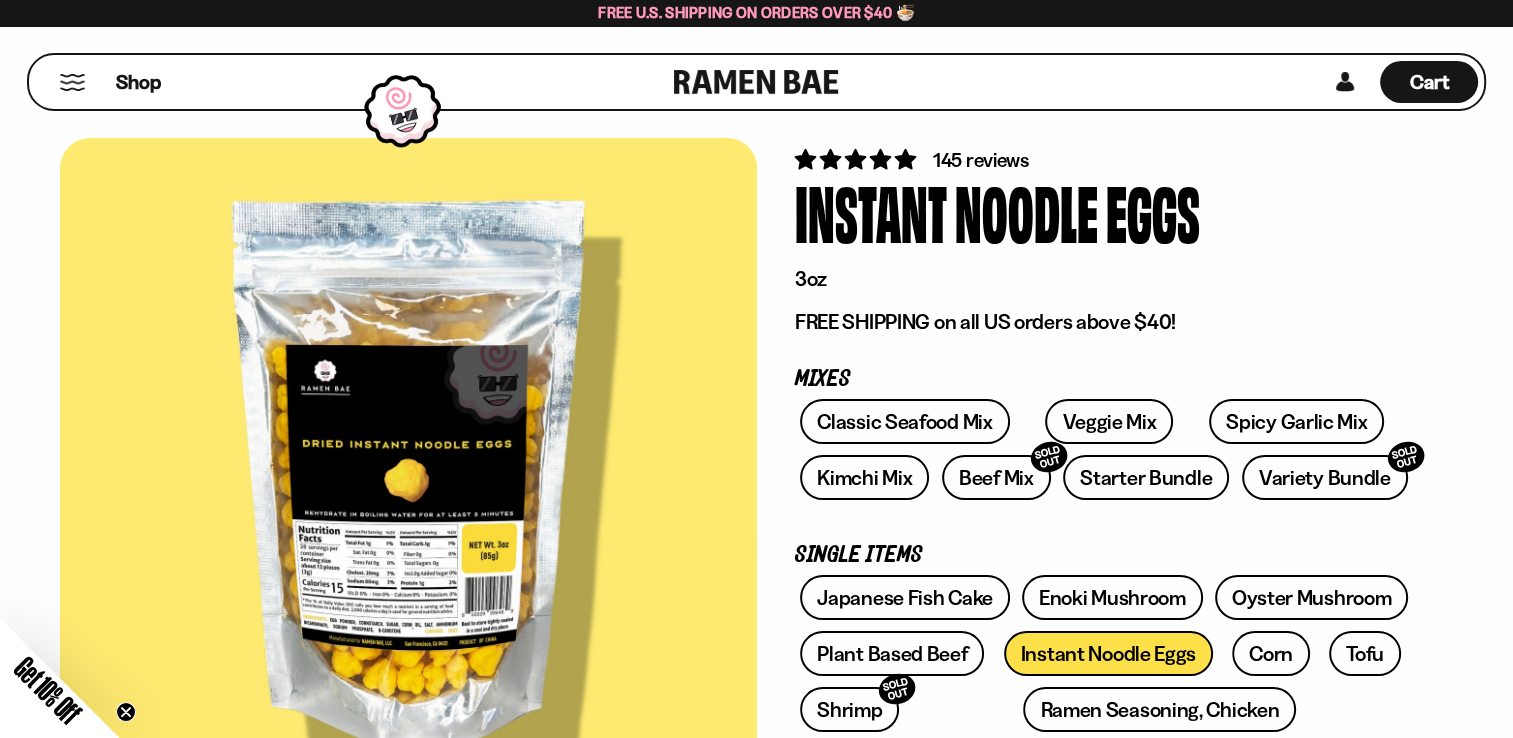 scroll, scrollTop: 0, scrollLeft: 0, axis: both 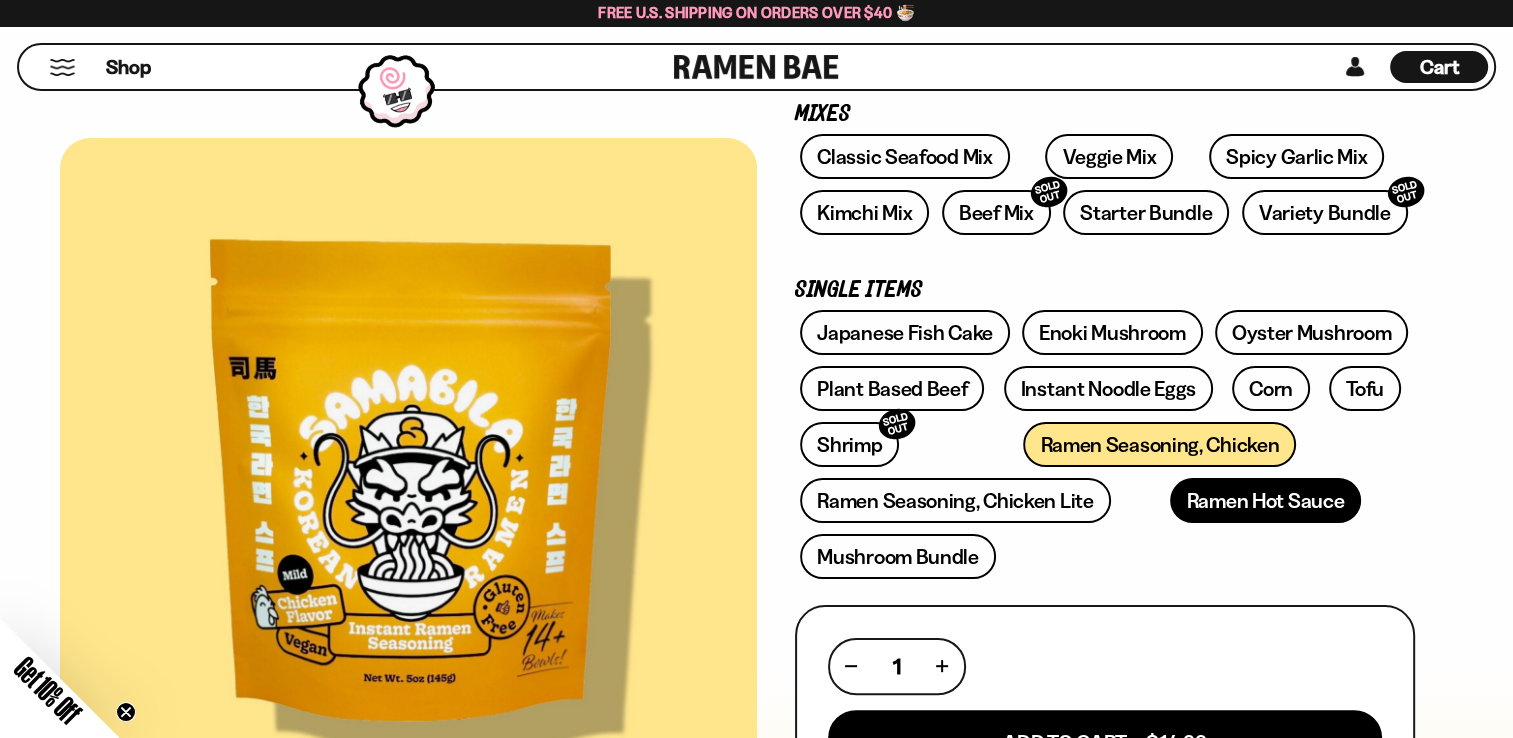 click on "Ramen Hot Sauce" at bounding box center [1266, 500] 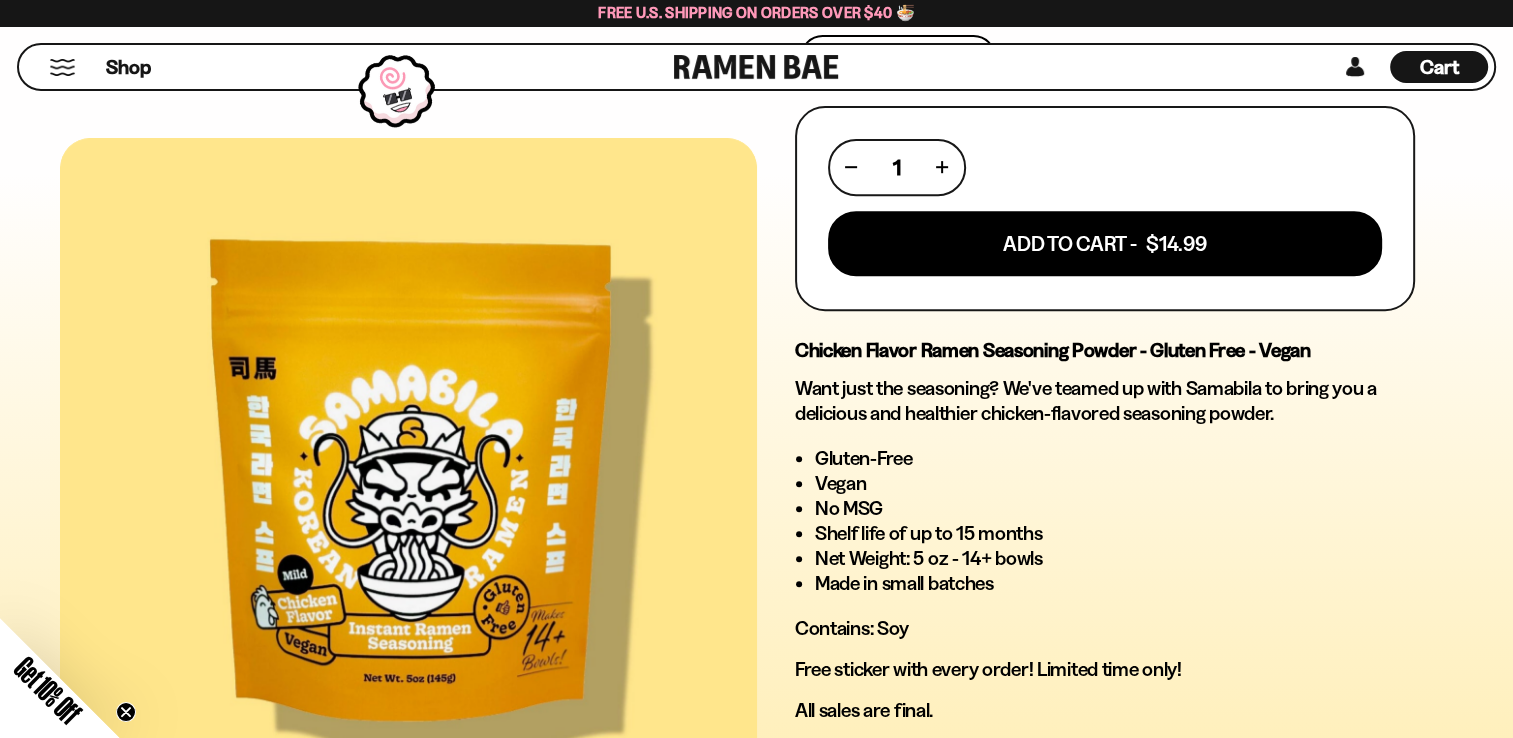 scroll, scrollTop: 800, scrollLeft: 0, axis: vertical 